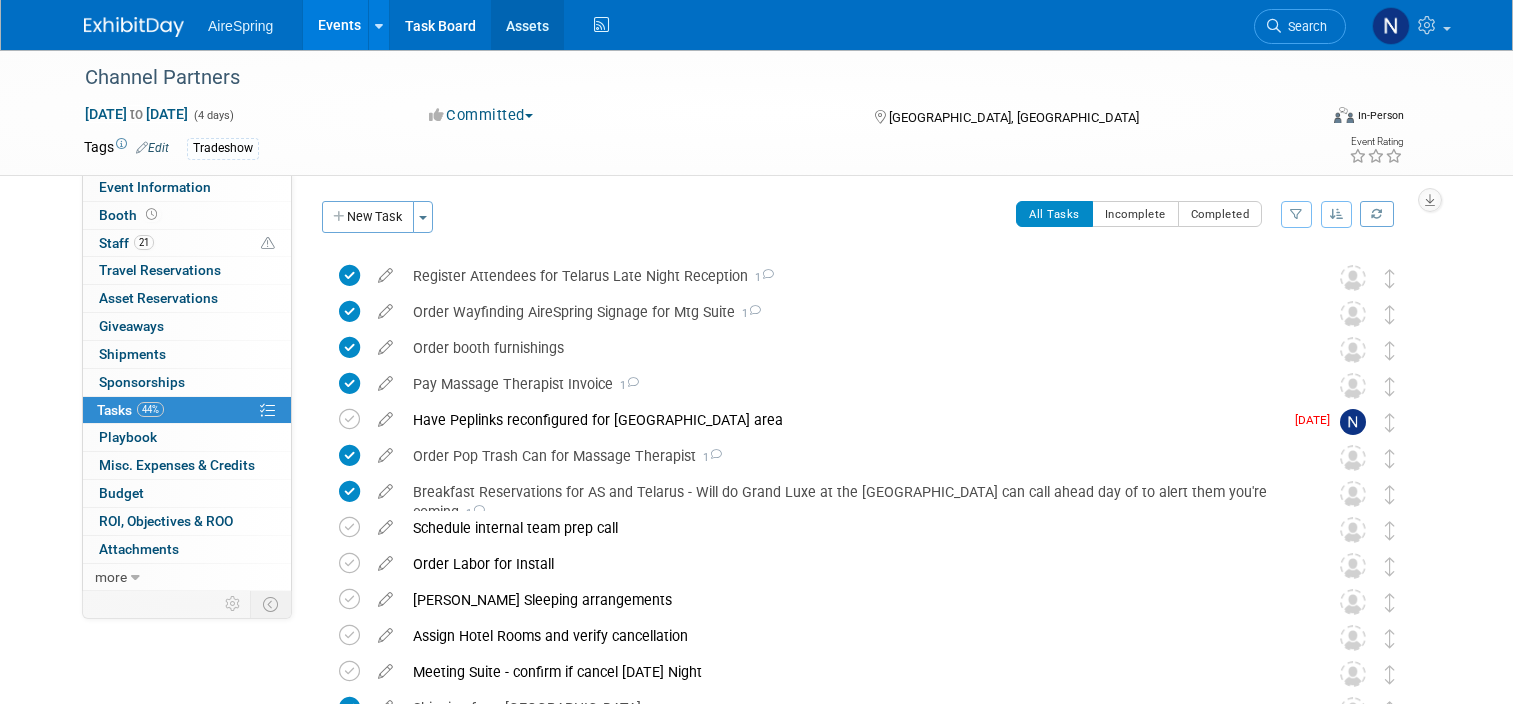scroll, scrollTop: 1368, scrollLeft: 0, axis: vertical 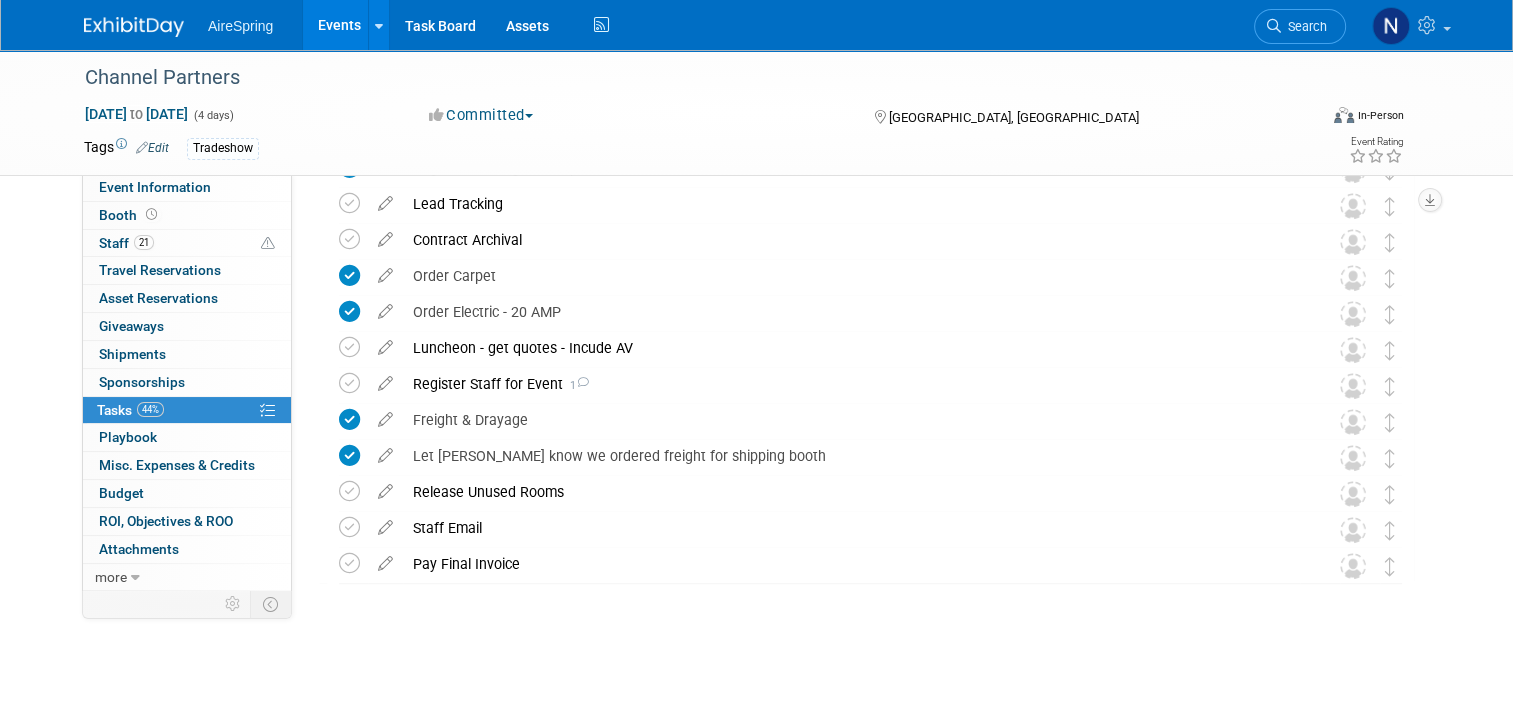 click on "Events" at bounding box center [339, 25] 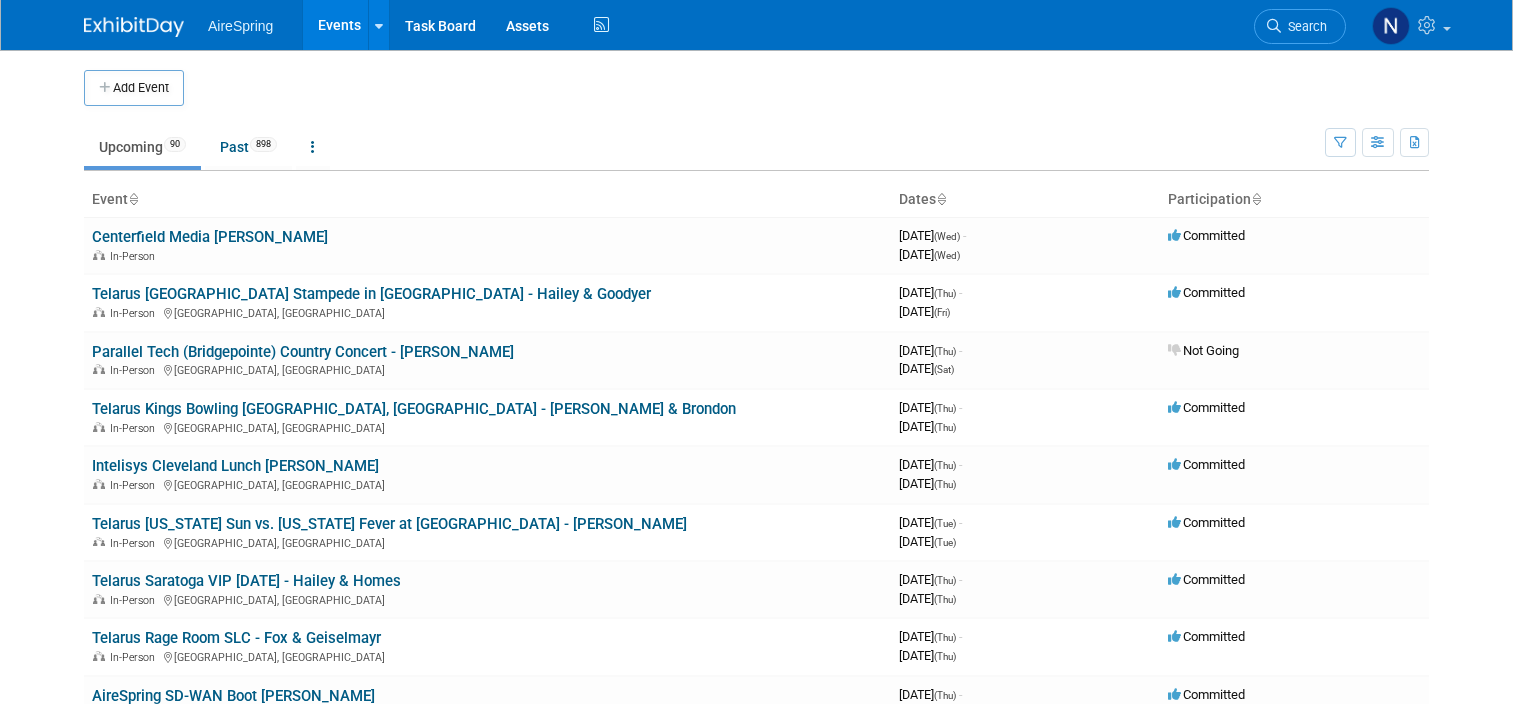 scroll, scrollTop: 0, scrollLeft: 0, axis: both 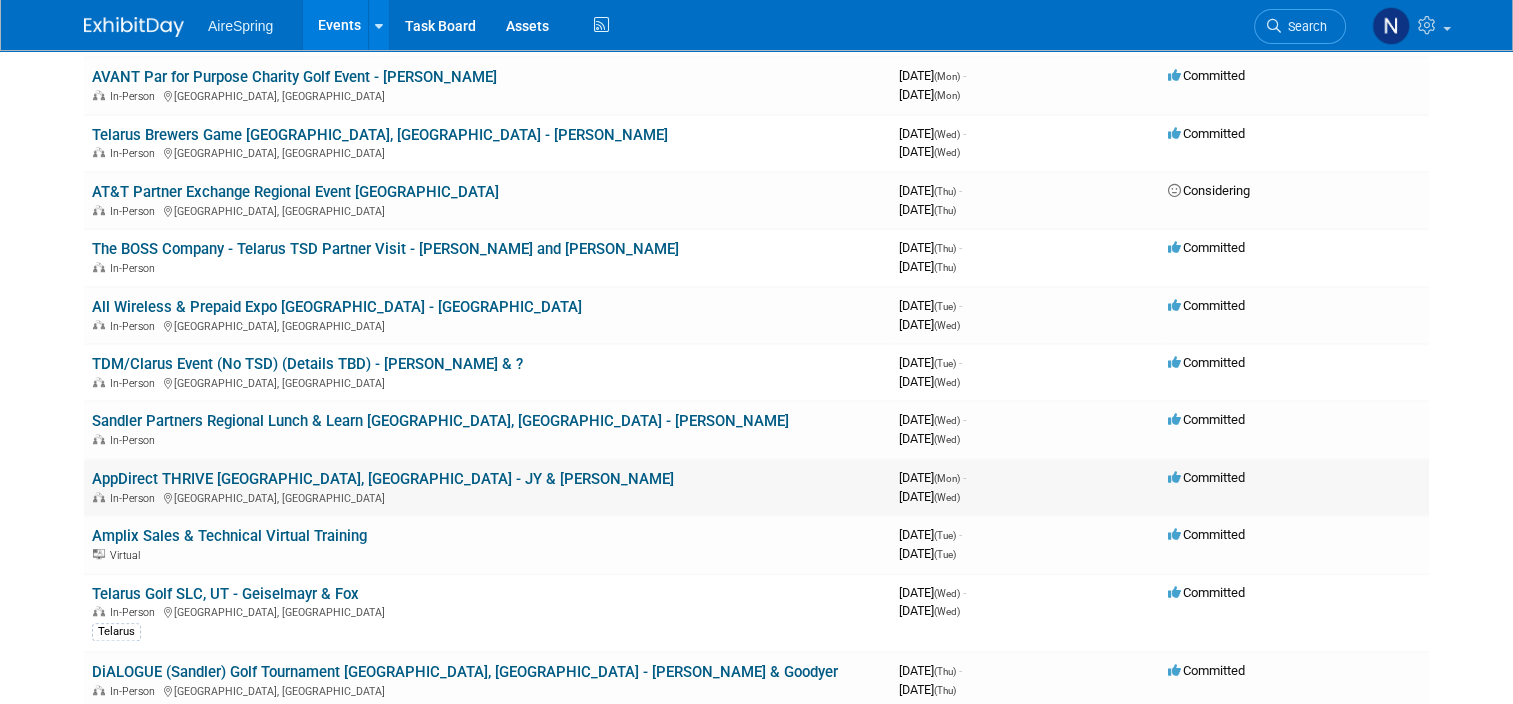 click on "AppDirect THRIVE [GEOGRAPHIC_DATA], [GEOGRAPHIC_DATA] - JY & [PERSON_NAME]" at bounding box center [383, 479] 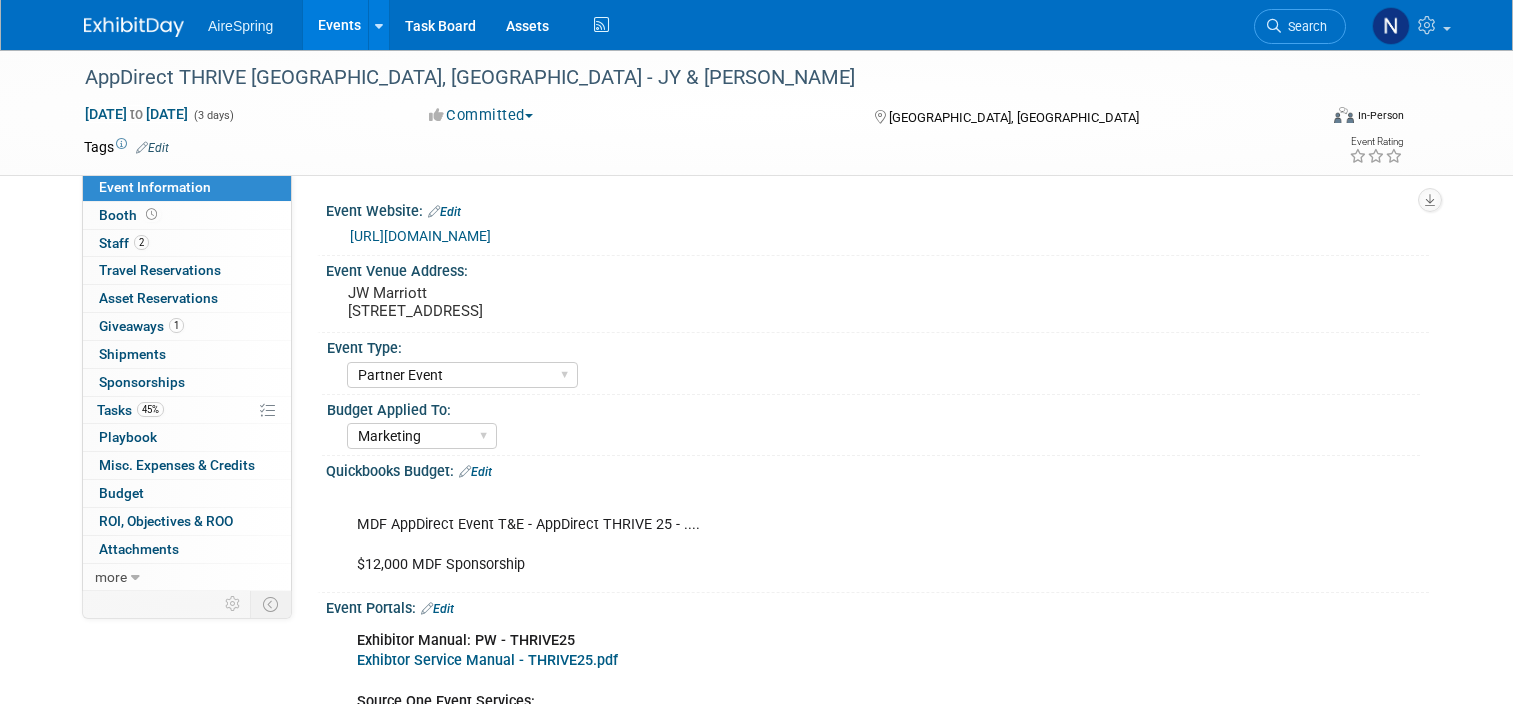 select on "Partner Event" 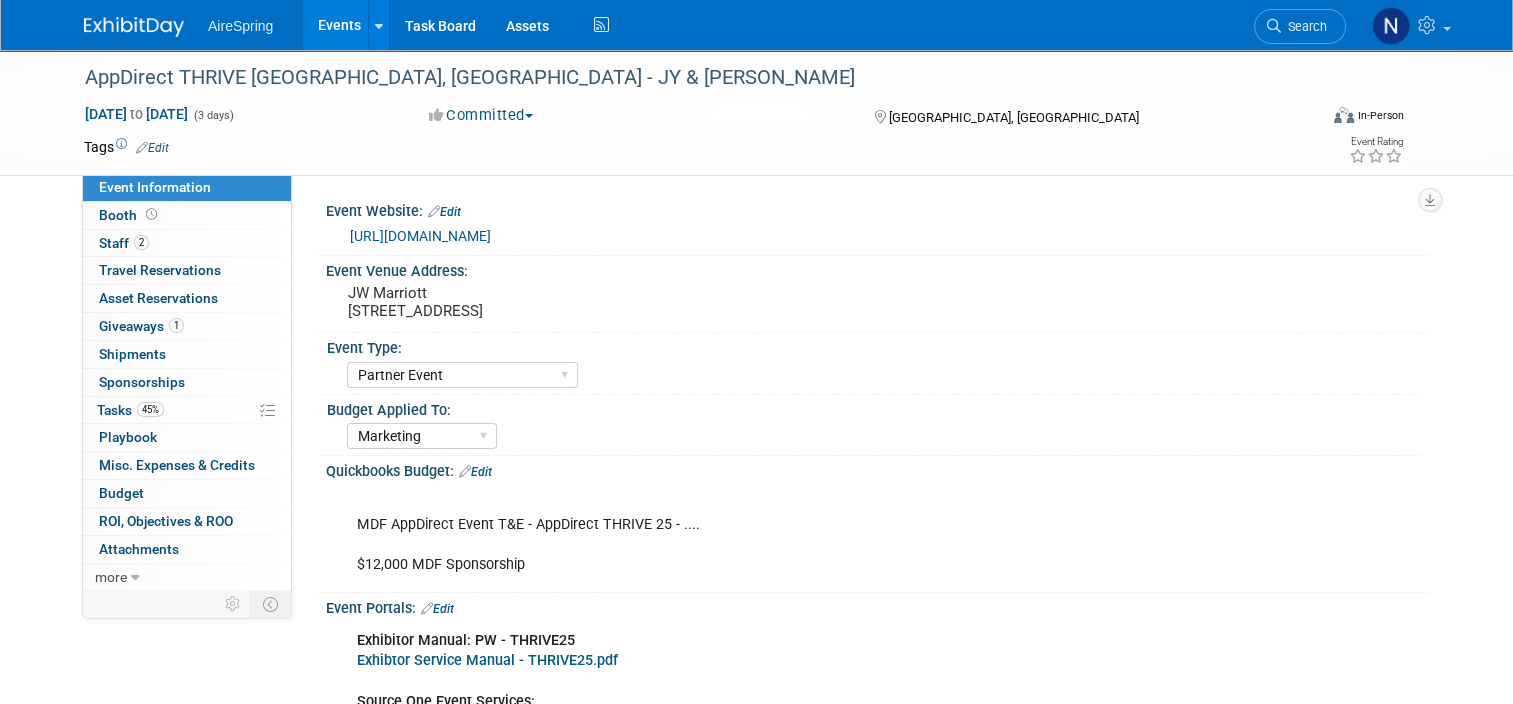 scroll, scrollTop: 0, scrollLeft: 0, axis: both 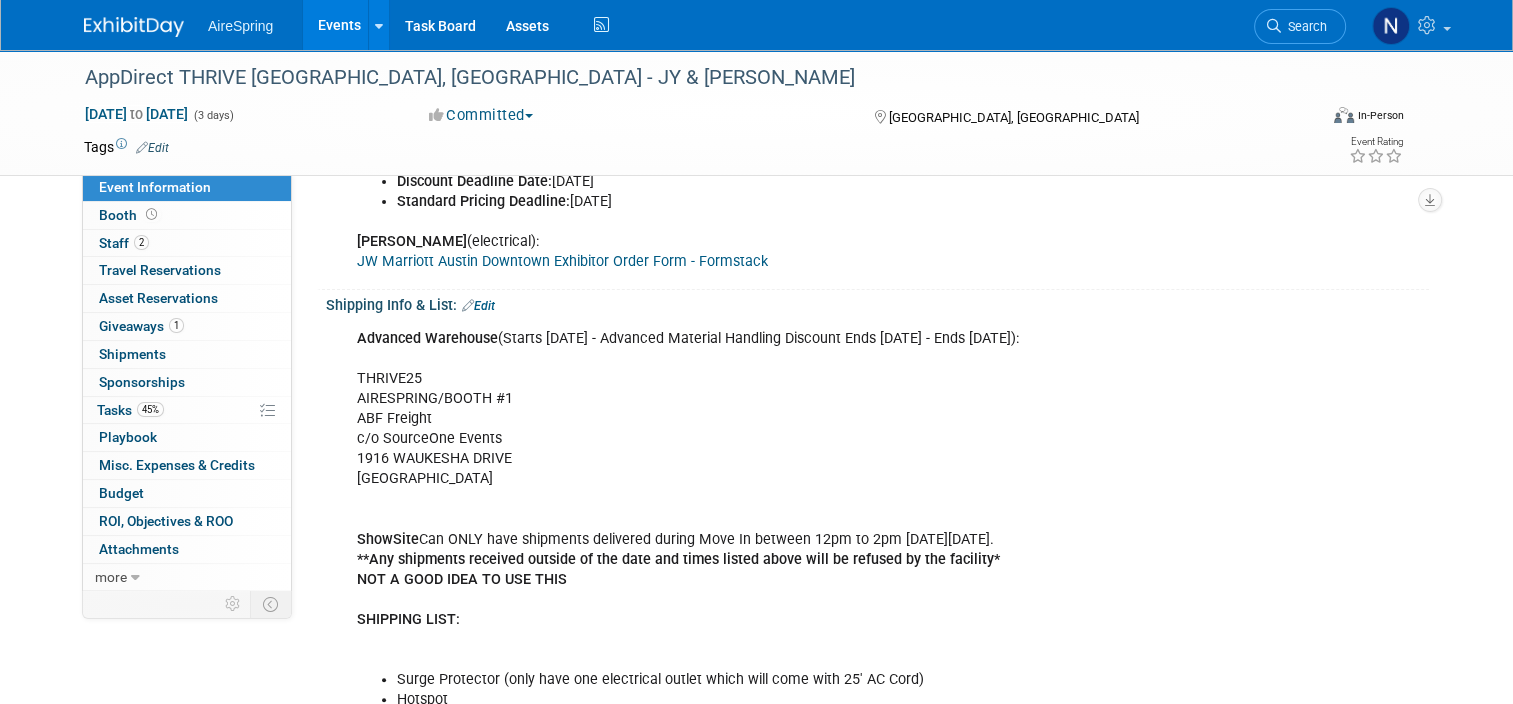 click on "Edit" at bounding box center (478, 306) 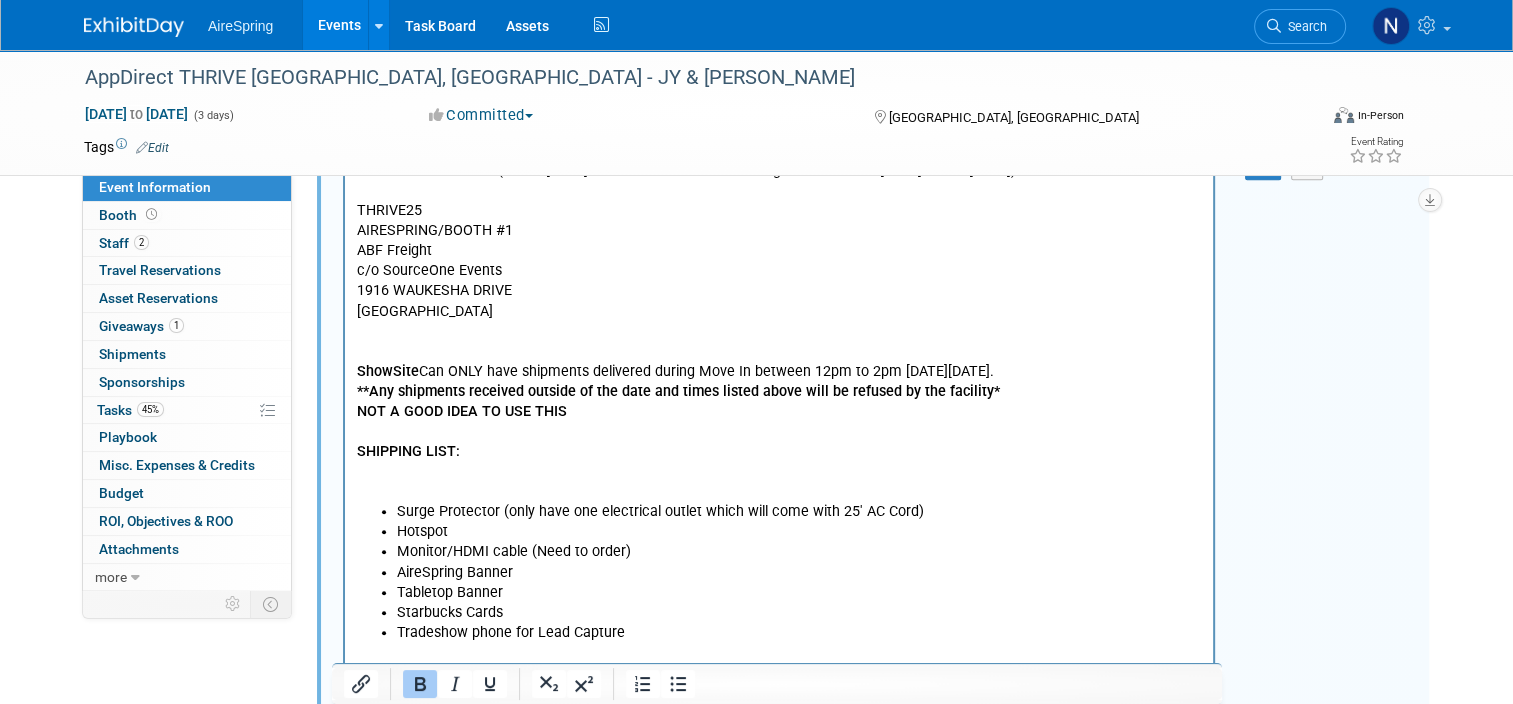 scroll, scrollTop: 900, scrollLeft: 0, axis: vertical 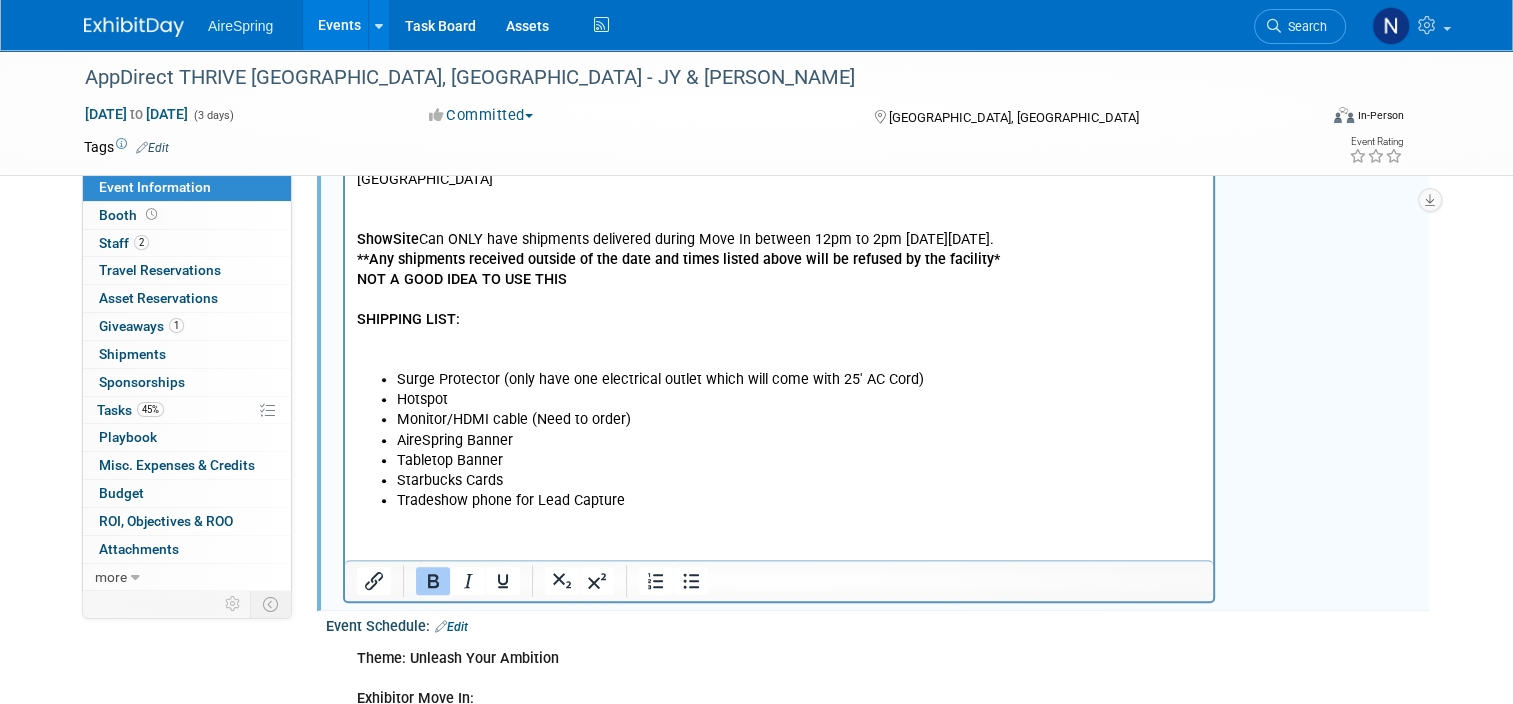 click on "Tradeshow phone for Lead Capture" at bounding box center (799, 500) 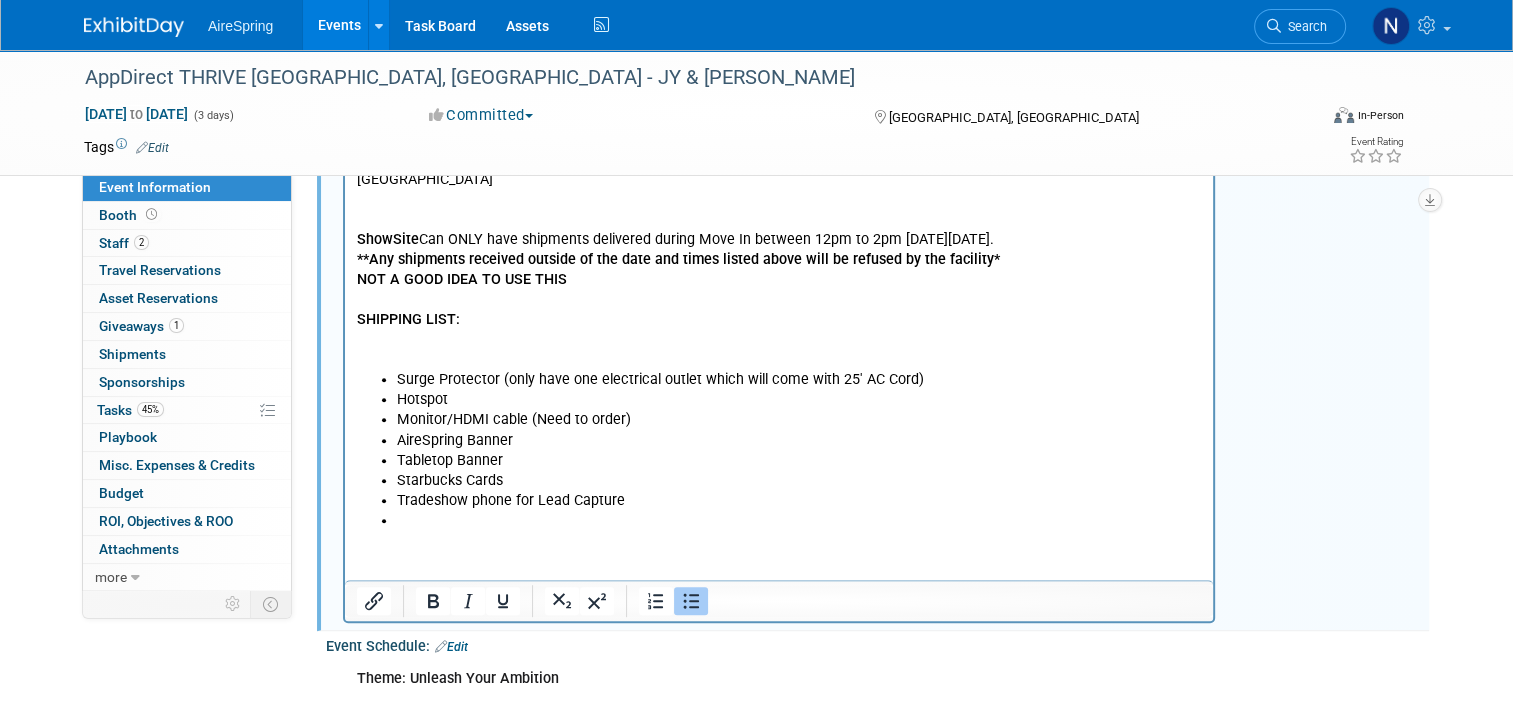 type 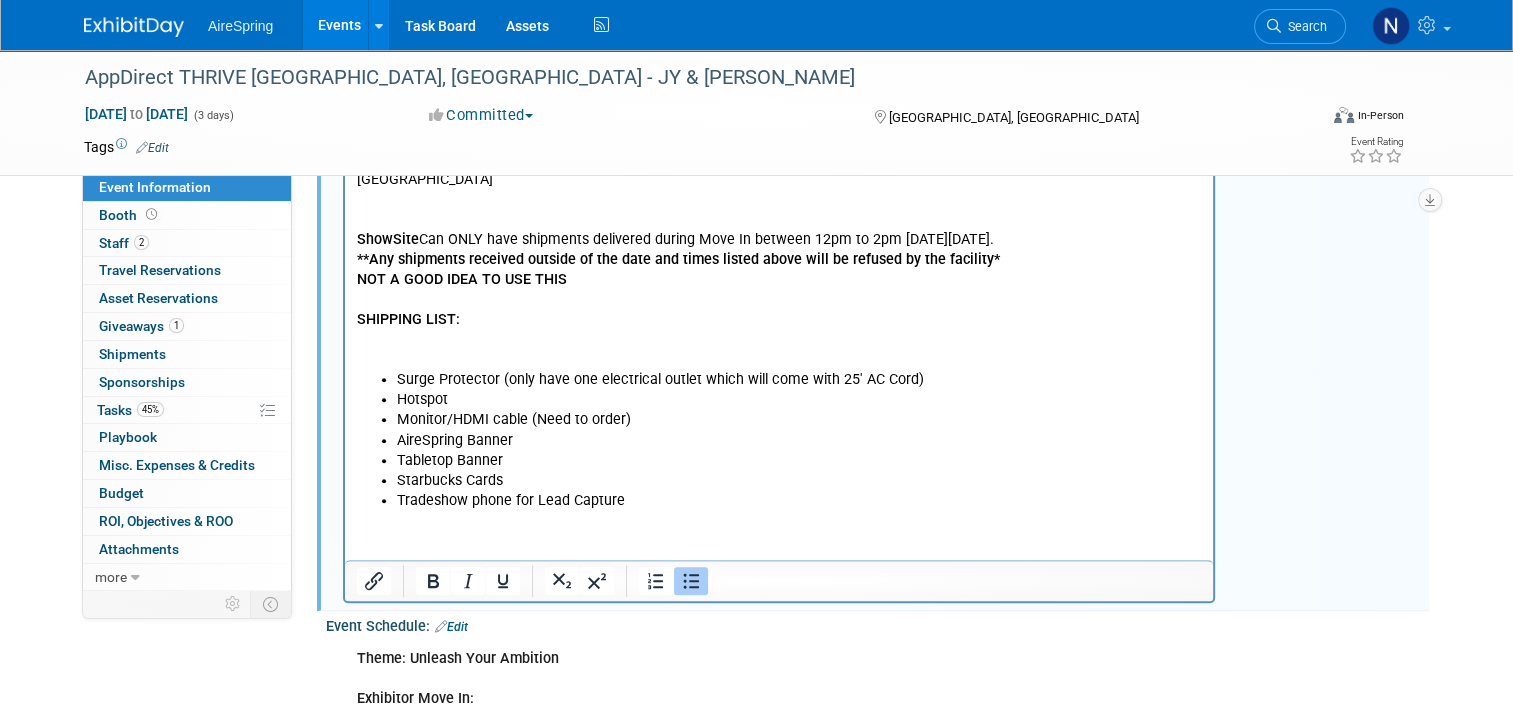 click on "Tabletop Banner" at bounding box center (799, 460) 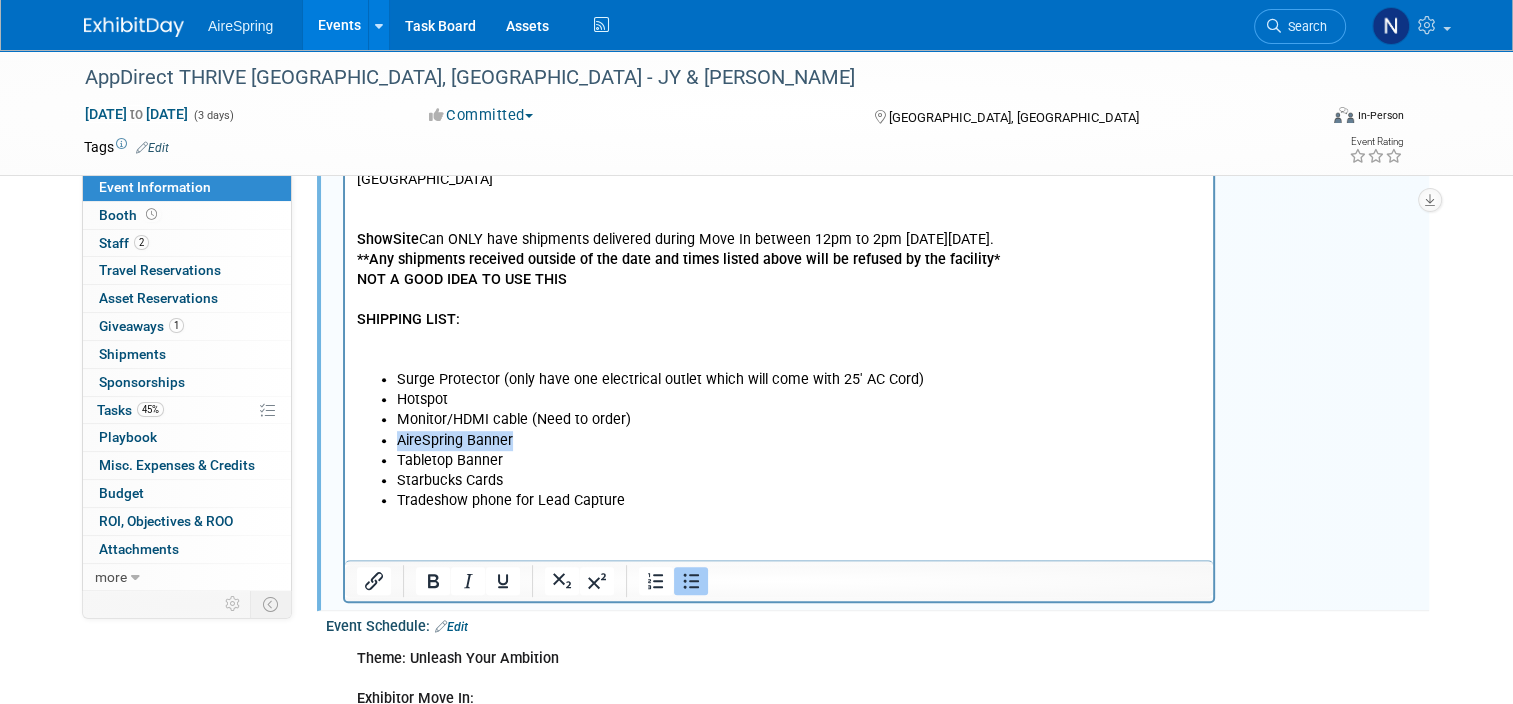 drag, startPoint x: 576, startPoint y: 441, endPoint x: 363, endPoint y: 436, distance: 213.05867 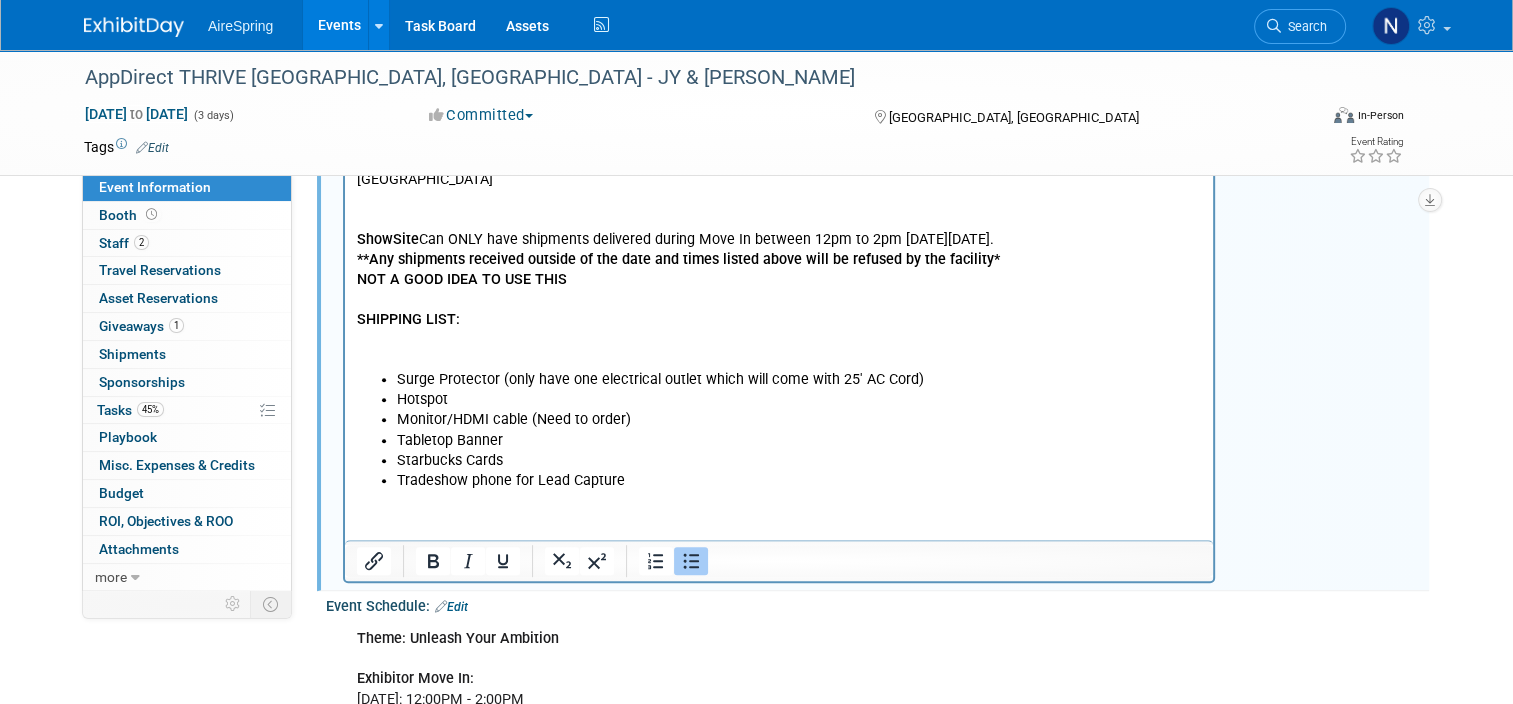 click on "Tabletop Banner" at bounding box center [799, 440] 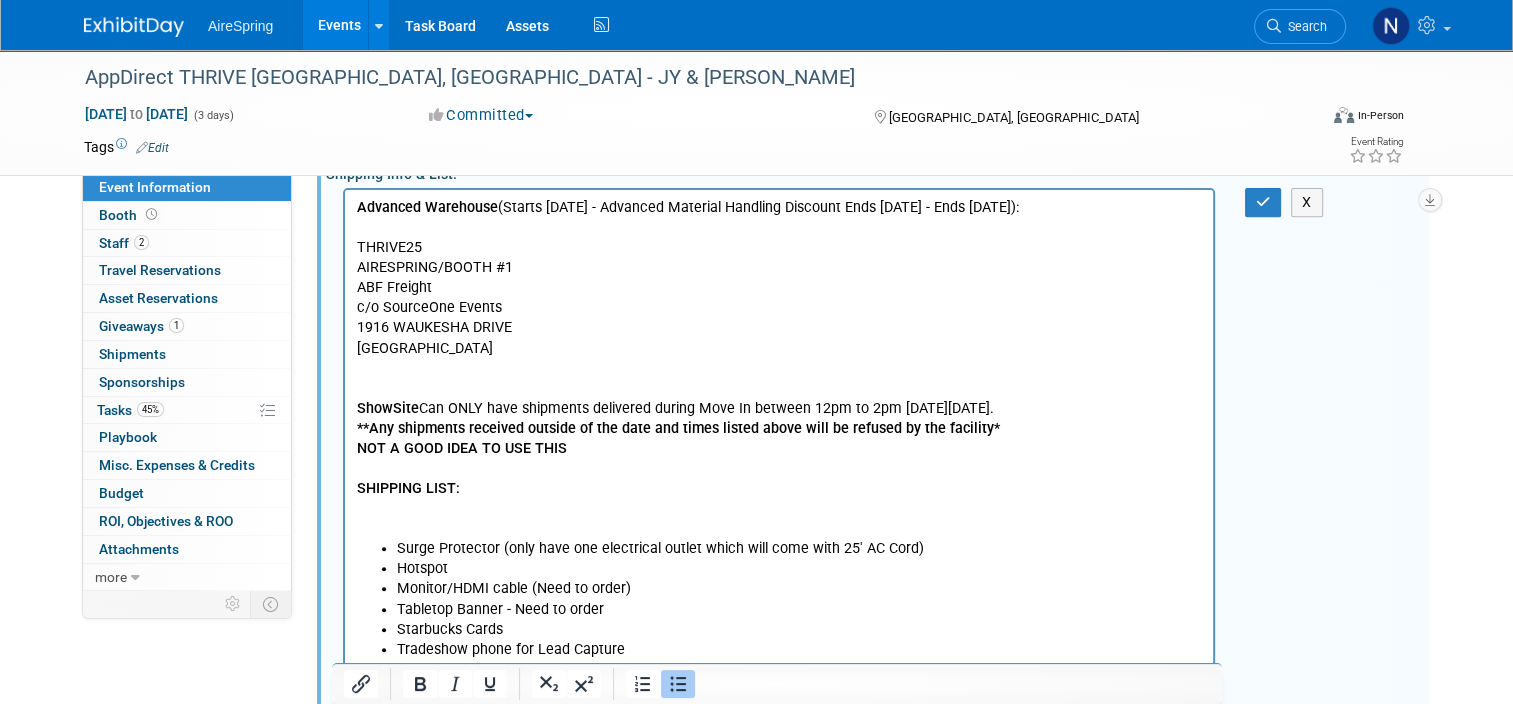 scroll, scrollTop: 600, scrollLeft: 0, axis: vertical 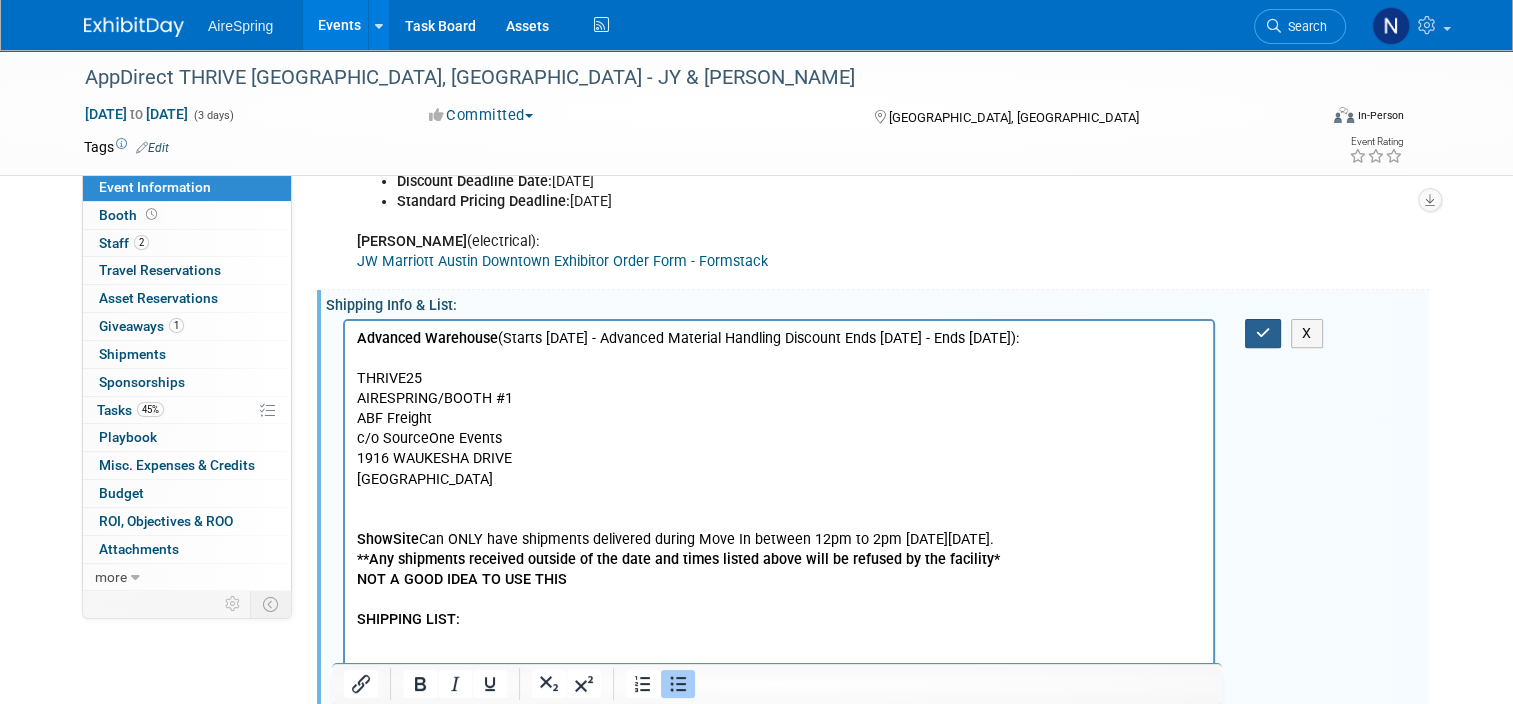 click at bounding box center (1263, 333) 